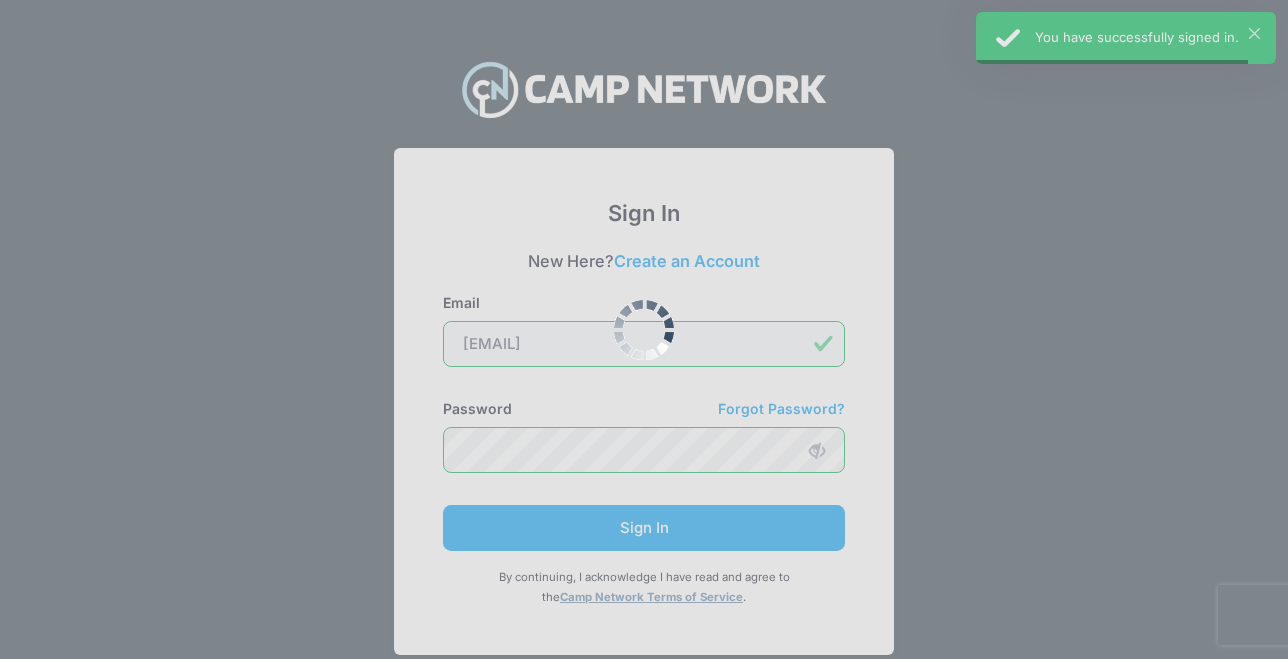 scroll, scrollTop: 93, scrollLeft: 0, axis: vertical 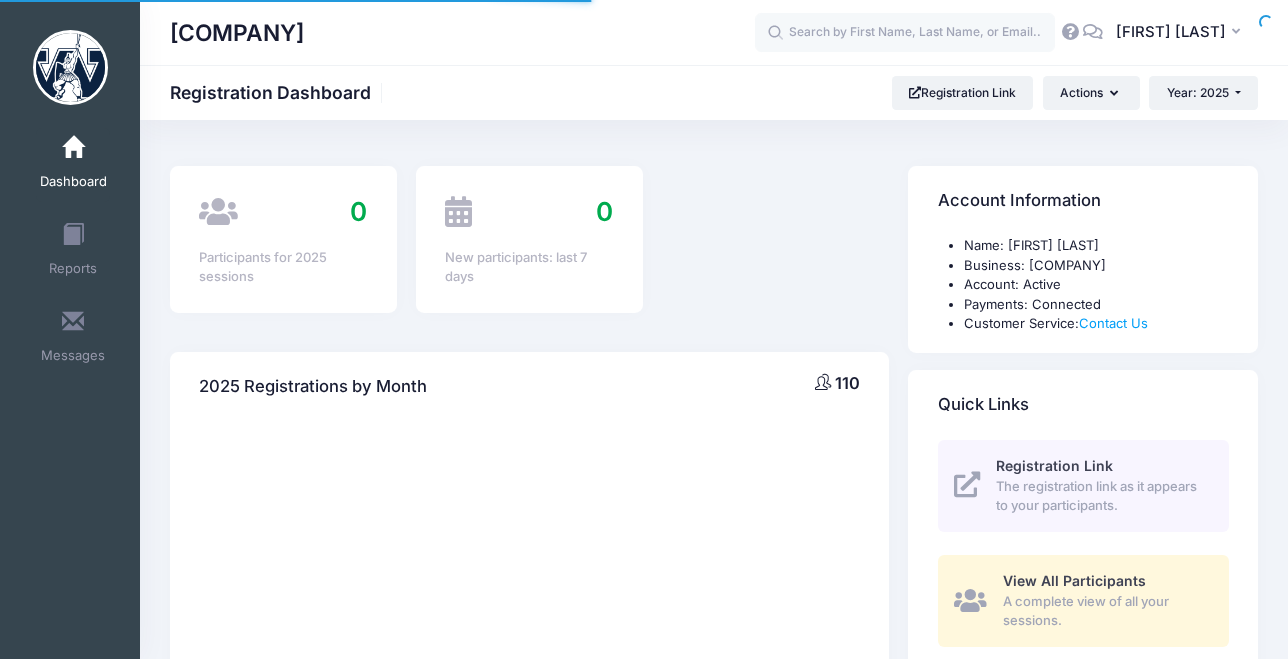 select 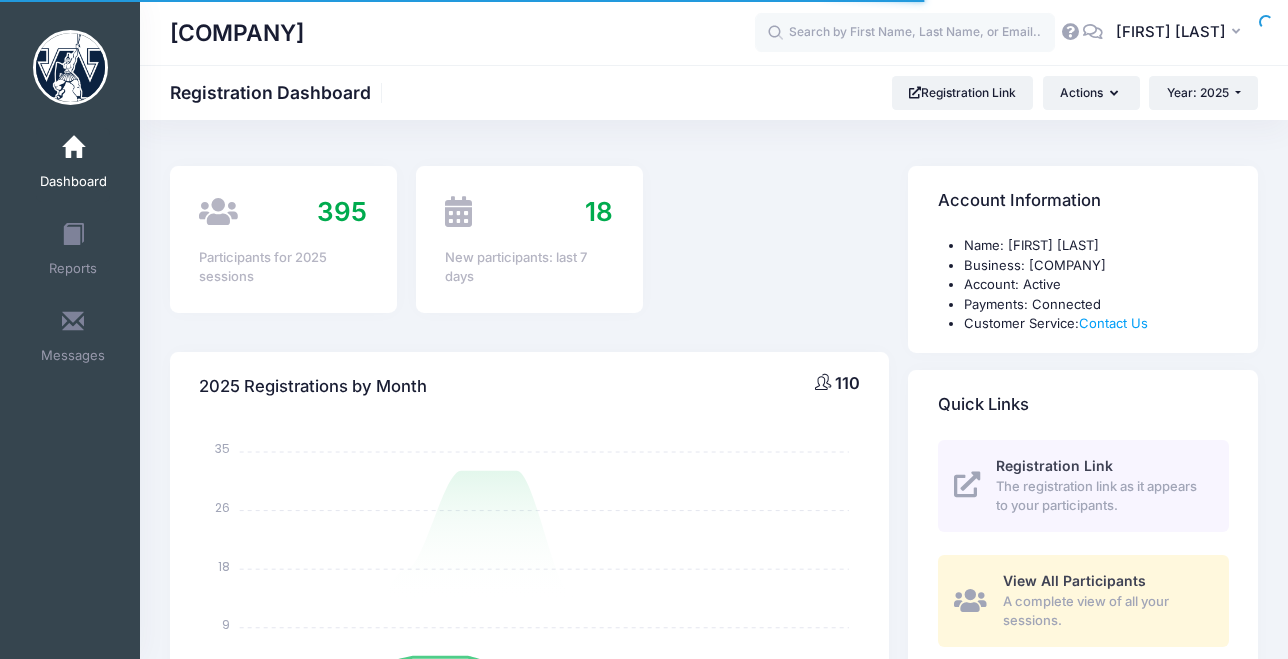 scroll, scrollTop: 0, scrollLeft: 0, axis: both 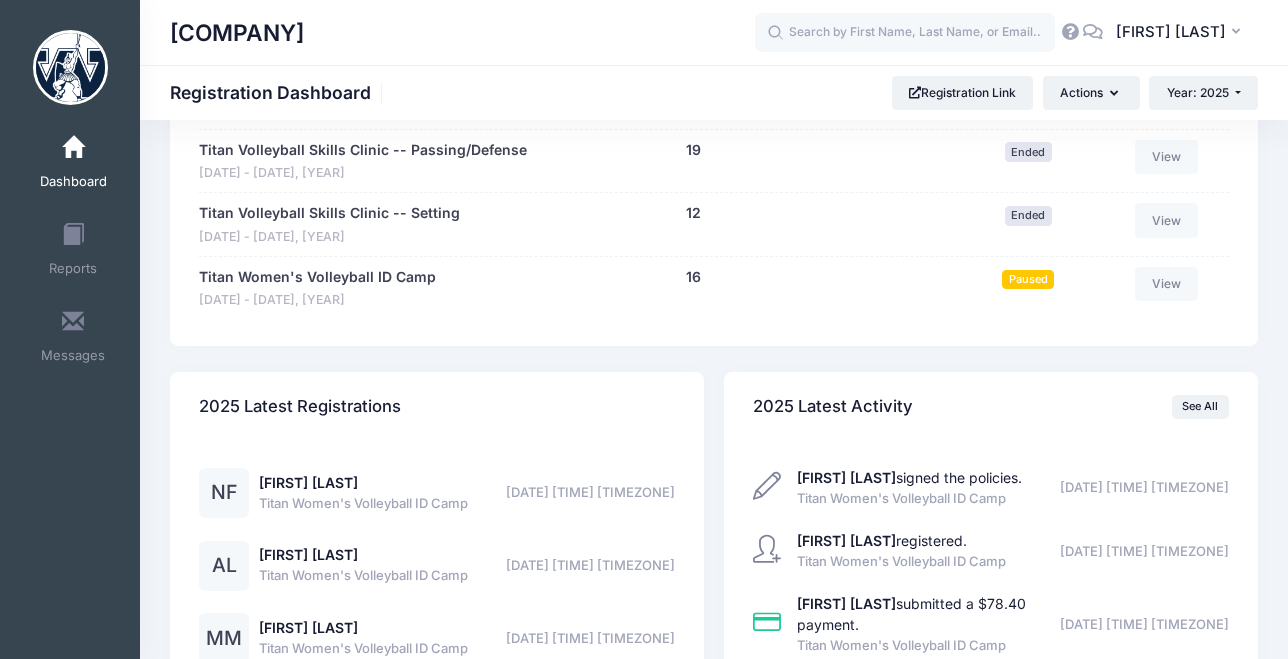 click on "Paused" at bounding box center [1028, 279] 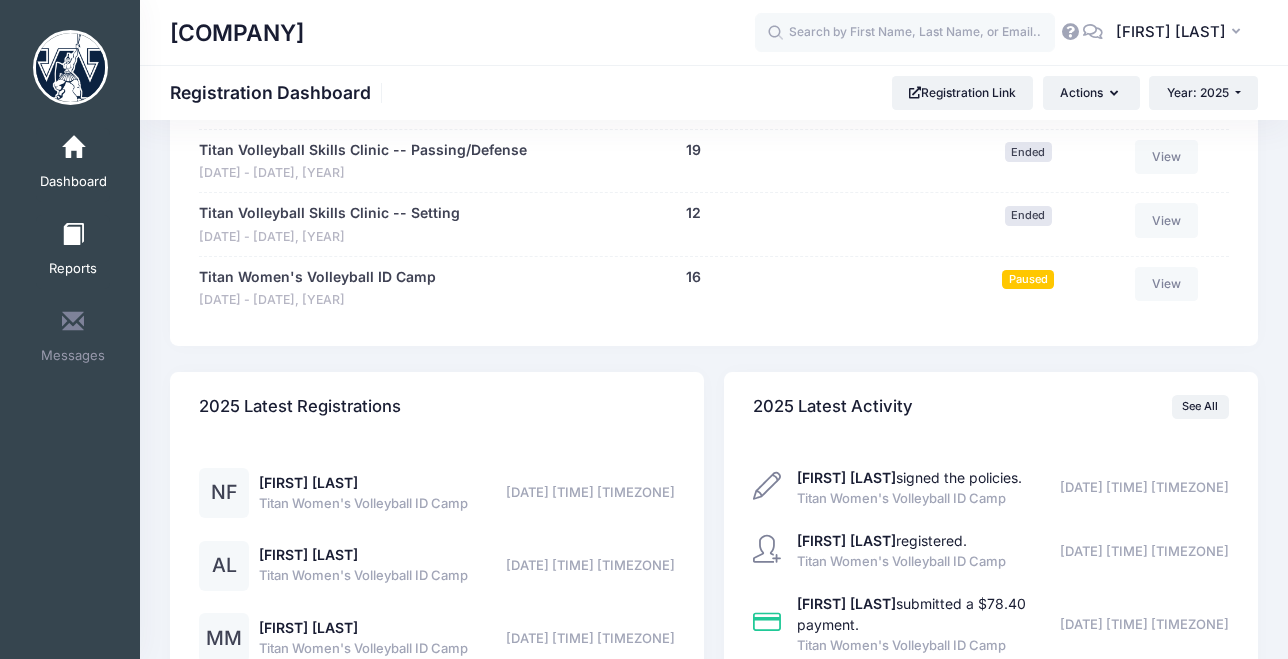 click at bounding box center (73, 235) 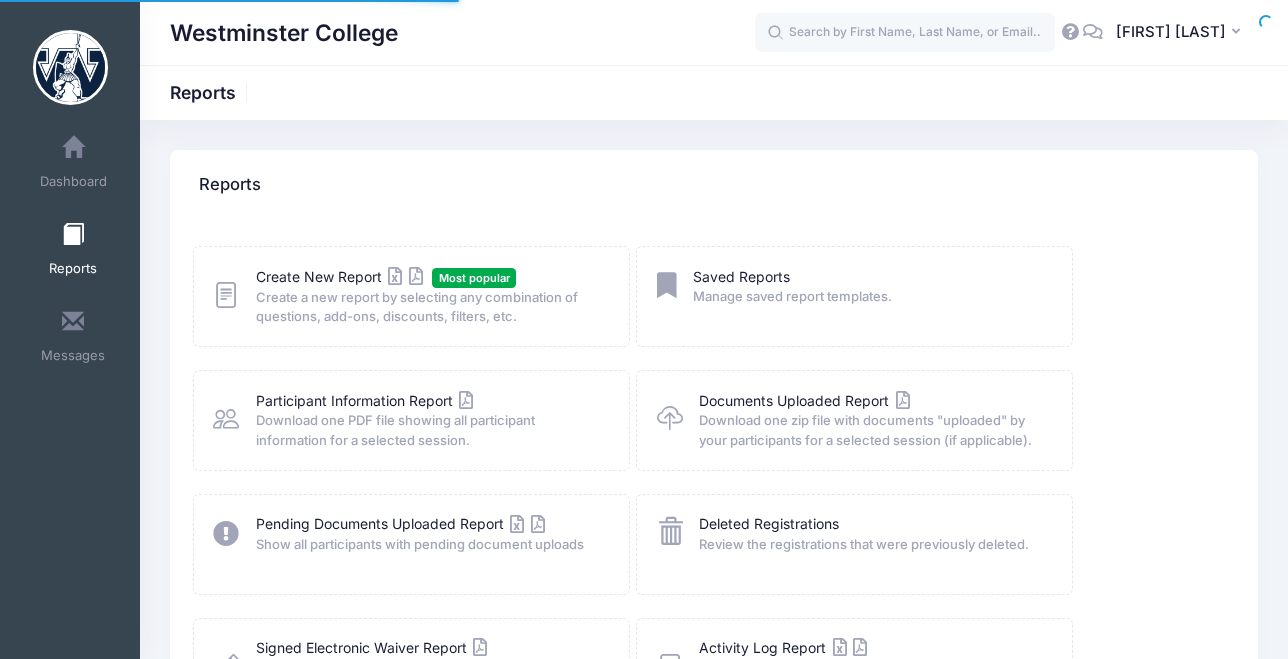 scroll, scrollTop: 0, scrollLeft: 0, axis: both 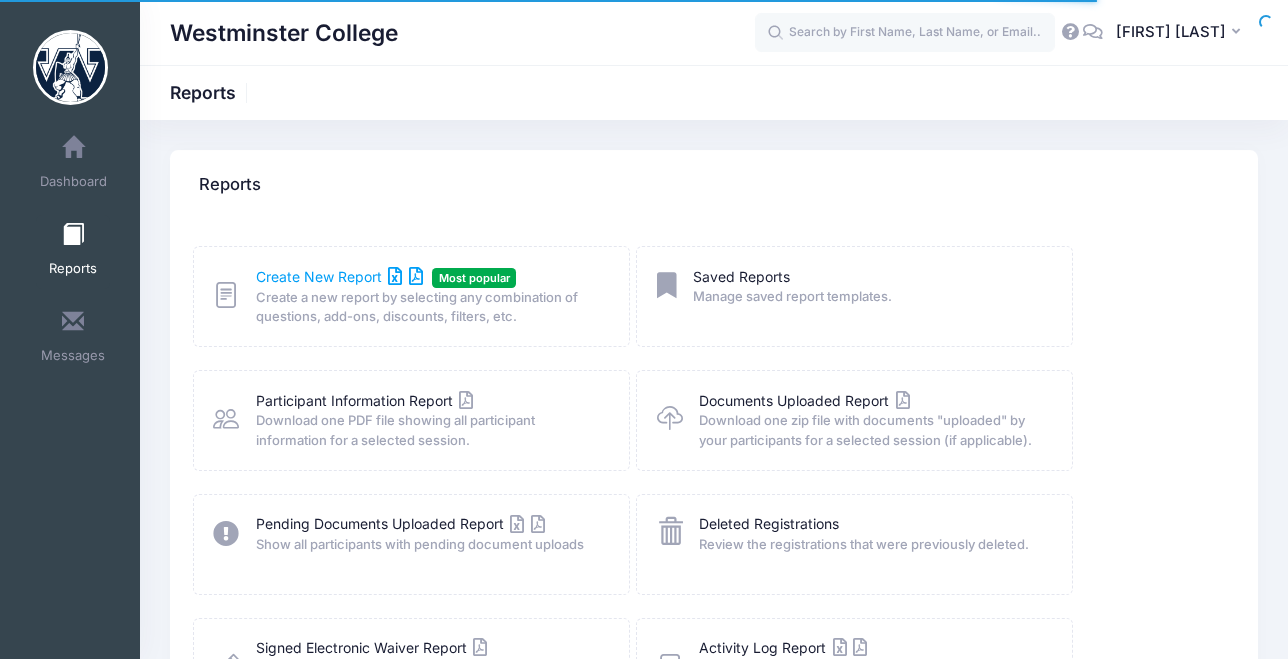 click on "Create New Report" at bounding box center (339, 276) 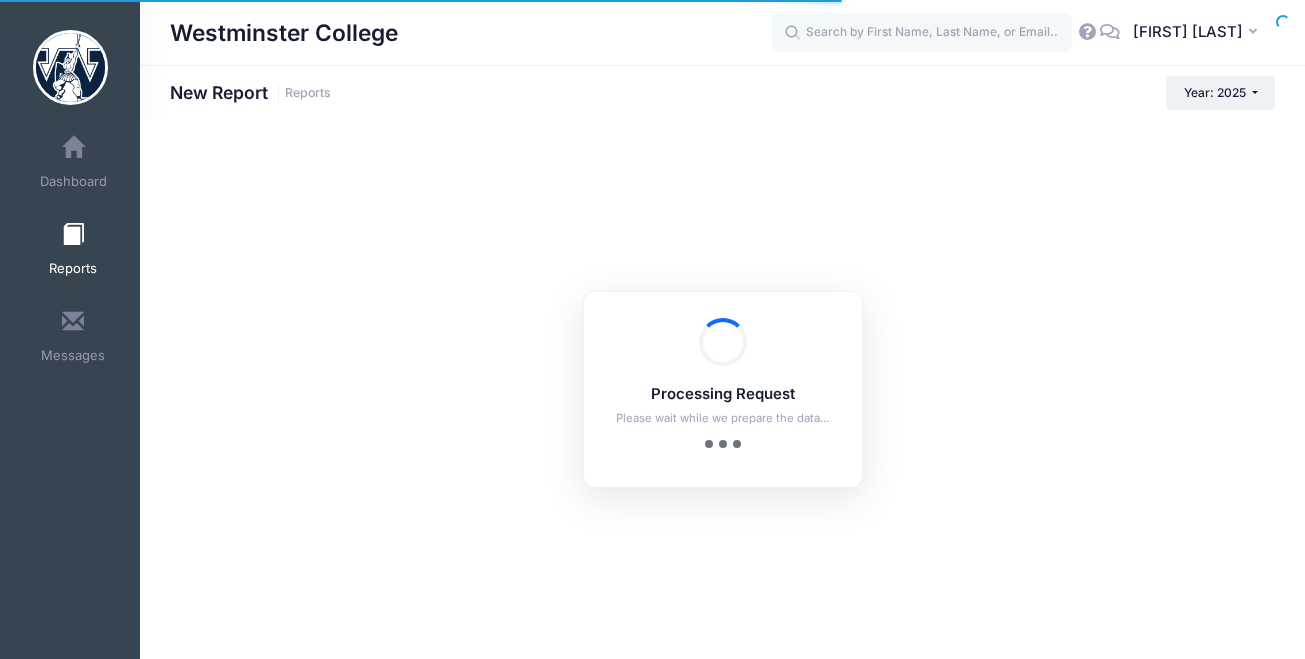 scroll, scrollTop: 0, scrollLeft: 0, axis: both 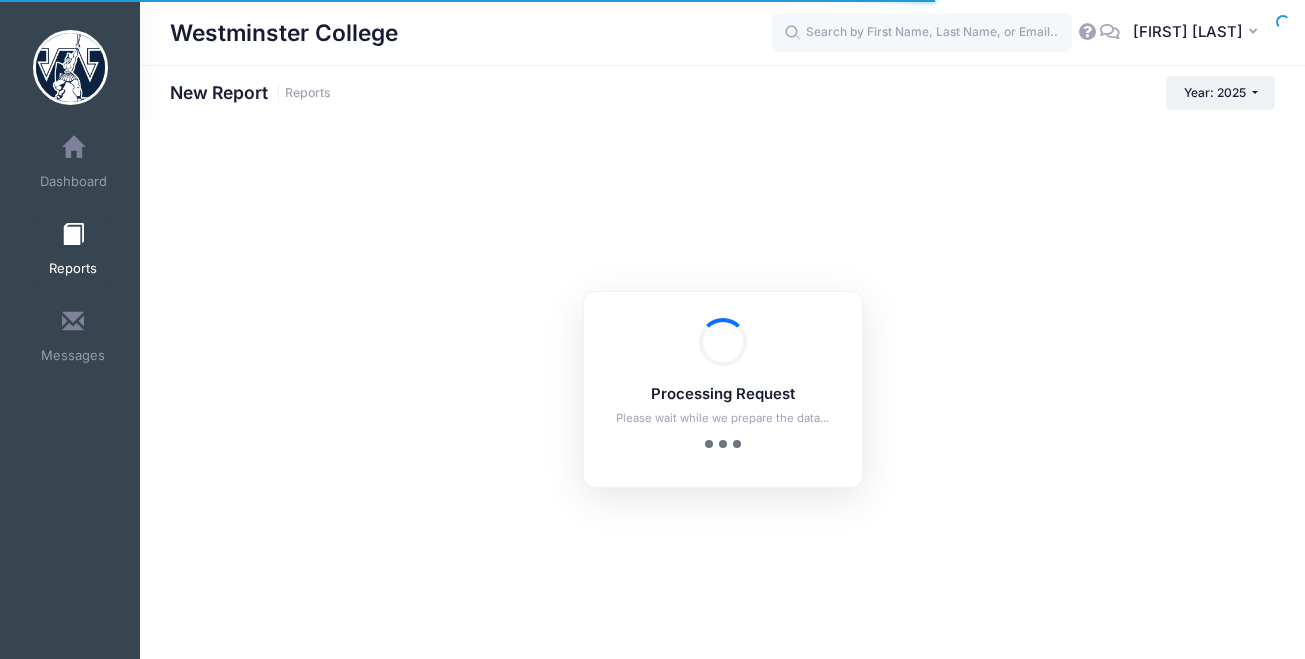 checkbox on "true" 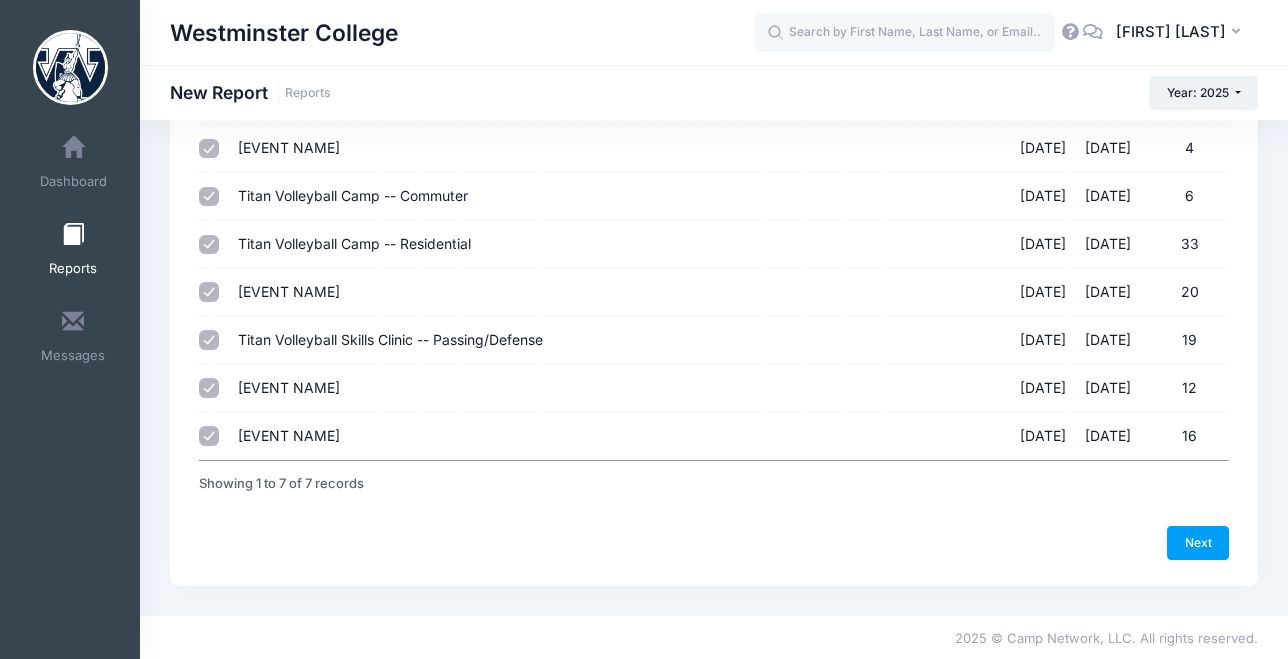 scroll, scrollTop: 172, scrollLeft: 0, axis: vertical 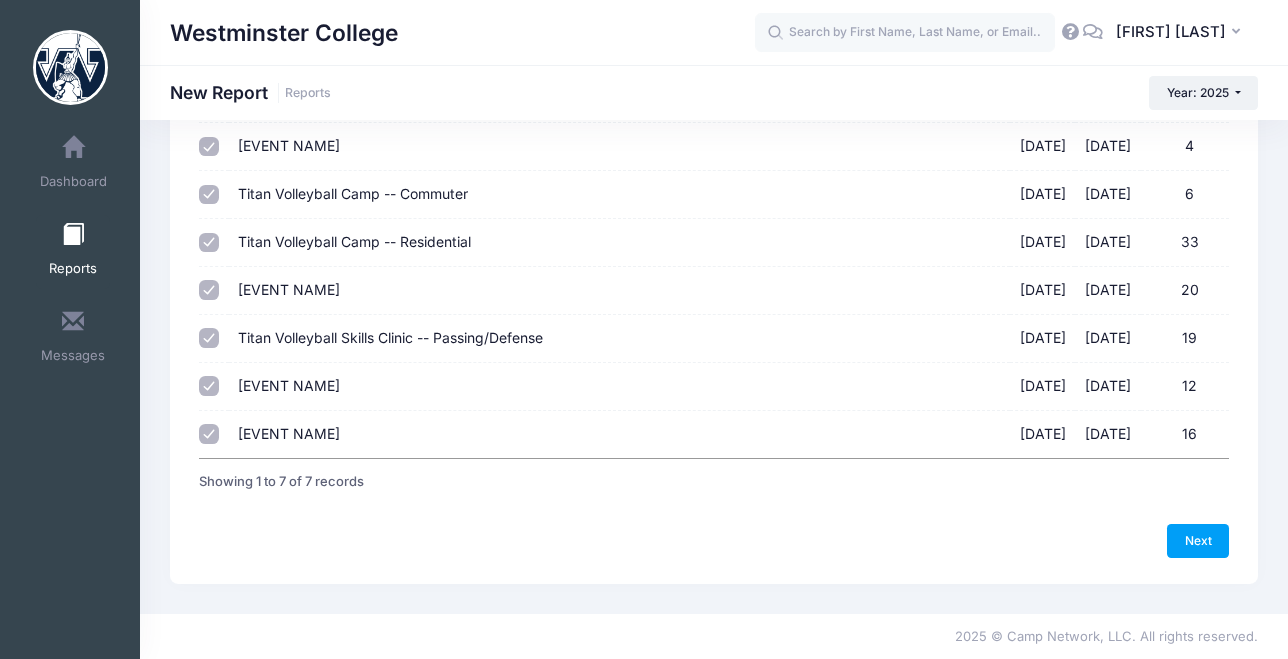 click on "[EVENT NAME] [DATE] - [DATE]  [NUMBER]" at bounding box center (209, 147) 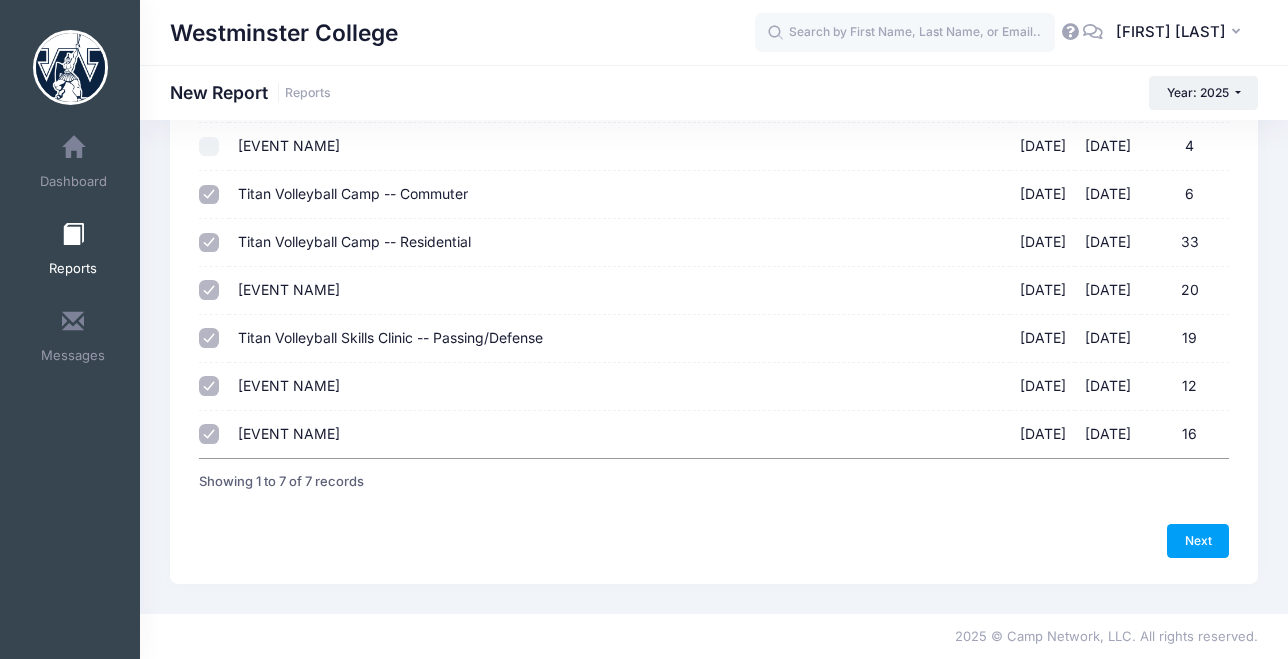 click on "Titan Volleyball Camp -- Commuter [DATE] - [DATE]  6" at bounding box center (209, 195) 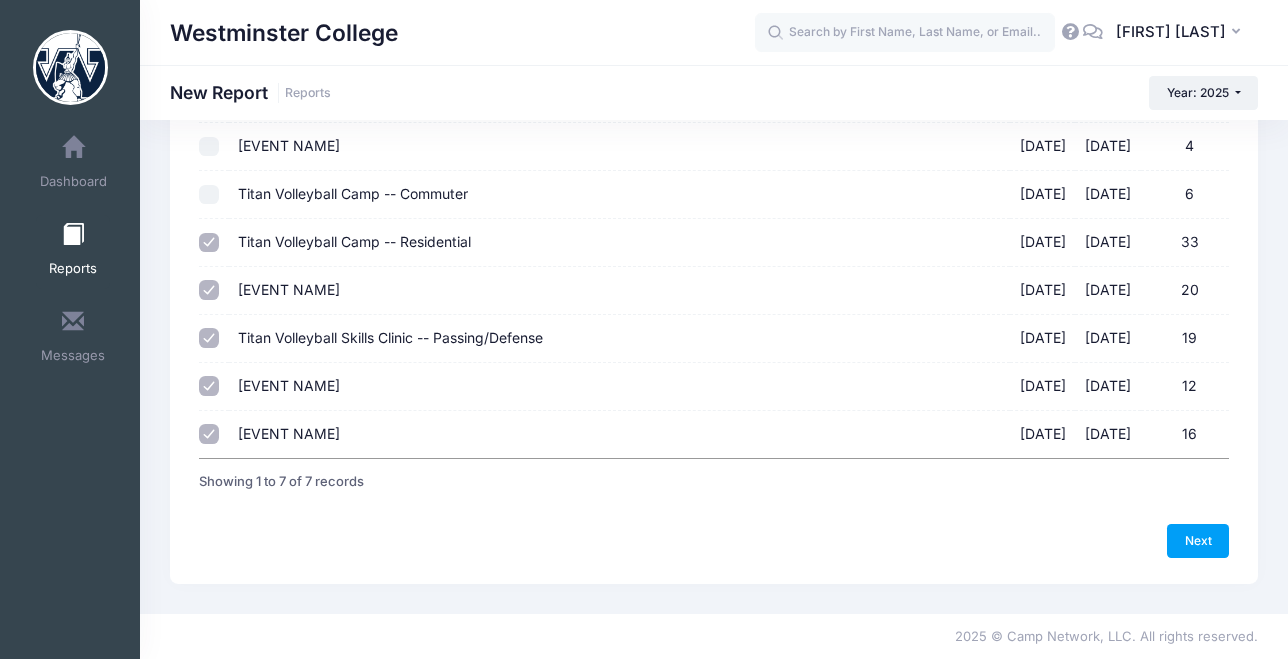 click on "Titan Volleyball Camp -- Residential [DATE] - [DATE] 33" at bounding box center [209, 243] 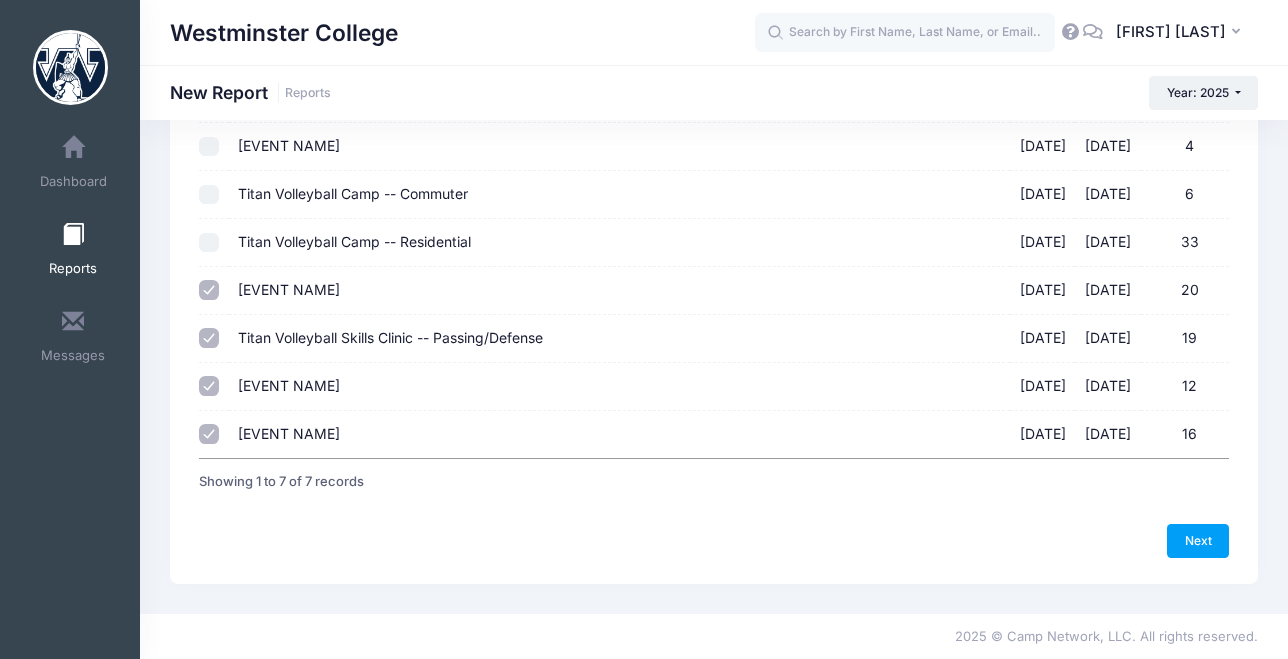click on "[EVENT NAME] [DATE] - [DATE] [NUMBER] [DATE] [DATE] [NUMBER]
[EVENT NAME] [DATE] - [DATE]  [NUMBER] [DATE] [DATE] [NUMBER]
[EVENT NAME] [DATE] - [DATE]  [NUMBER] [DATE] [DATE] [NUMBER]
[EVENT NAME] [DATE] - [DATE]  [NUMBER] [DATE] [DATE] [NUMBER]
[EVENT NAME] [DATE] - [DATE]  [NUMBER] [DATE] [DATE] [NUMBER]
[NUMBER] [NUMBER]" at bounding box center (714, 274) 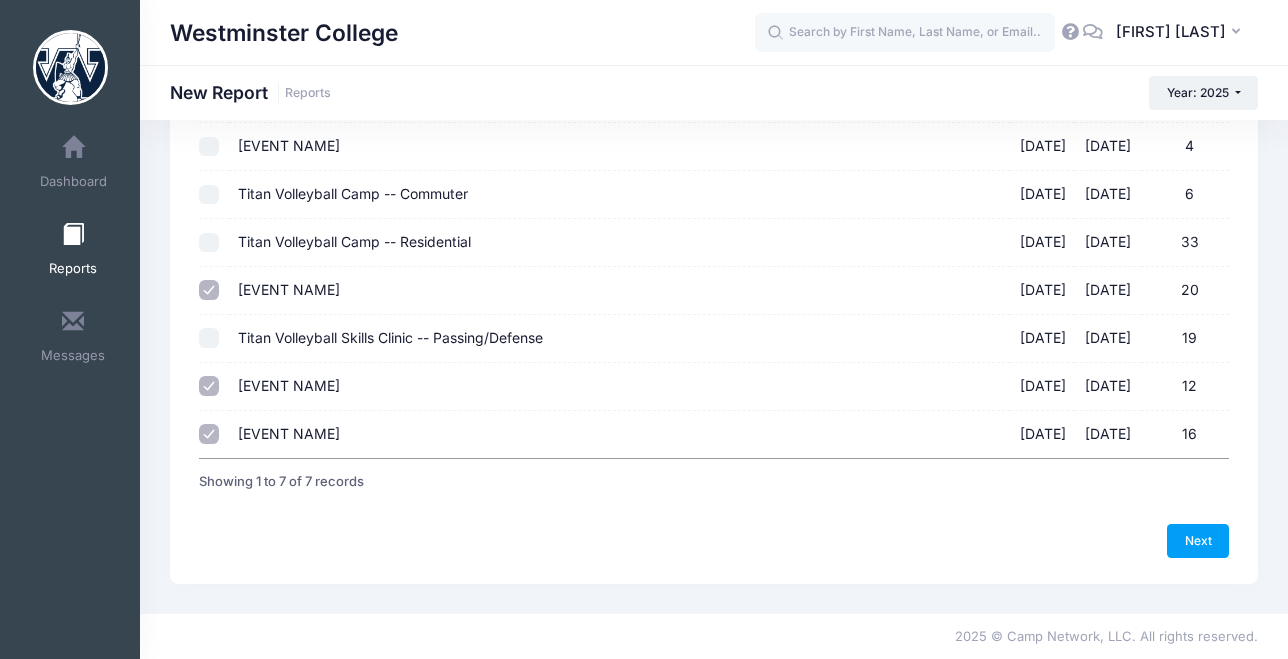 click on "Titan Volleyball Skills Clinic -- Hitting [DATE] - [DATE]  20" at bounding box center [209, 290] 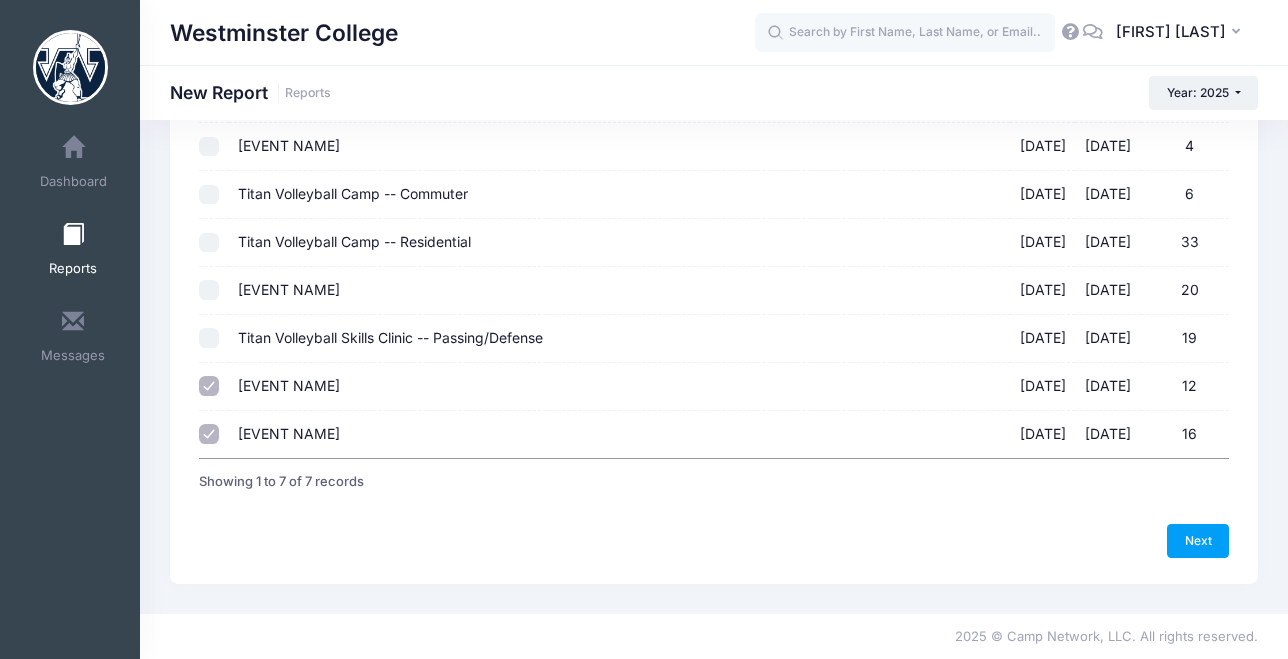 click on "Titan Volleyball Skills Clinic -- Setting [DATE] - [DATE]  12" at bounding box center [209, 386] 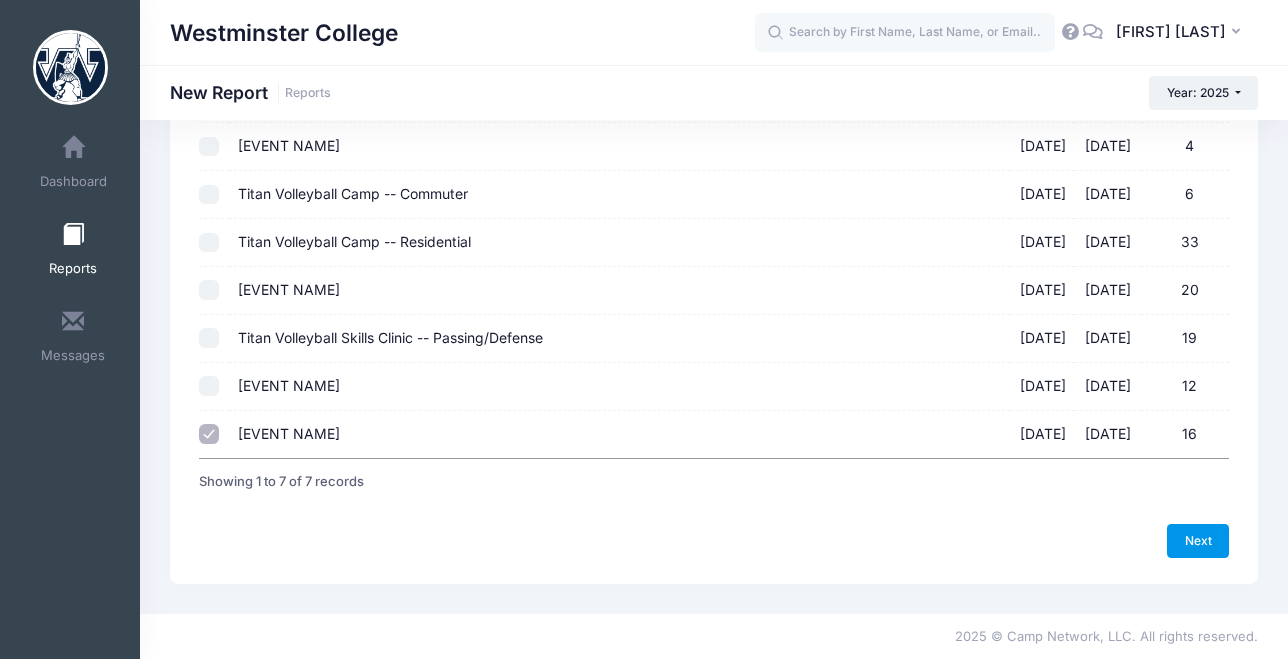 click on "Next" at bounding box center [1198, 541] 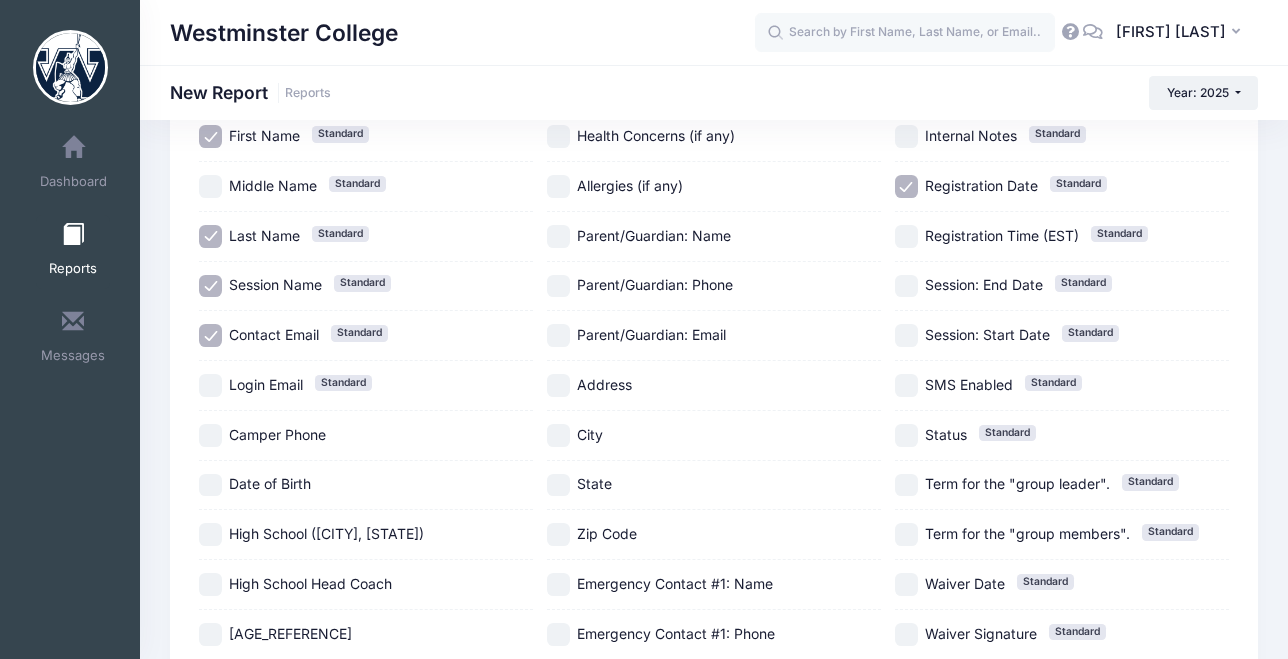 scroll, scrollTop: 200, scrollLeft: 0, axis: vertical 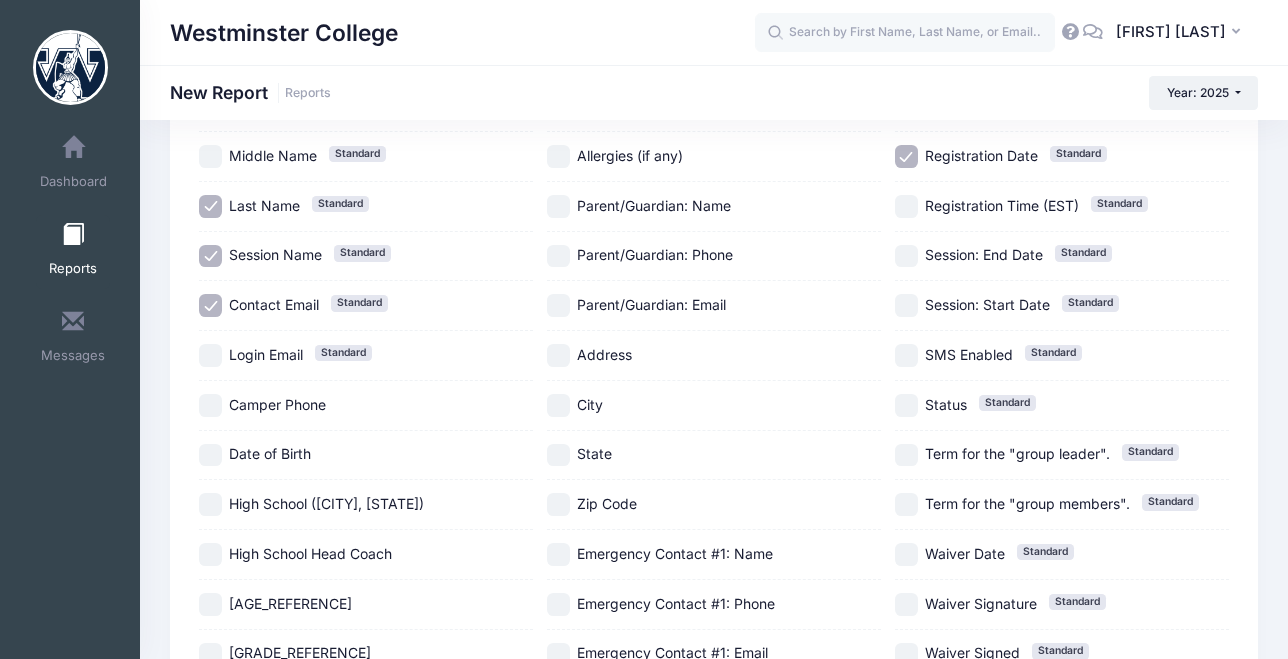 click on "Session Name Standard" at bounding box center (210, 256) 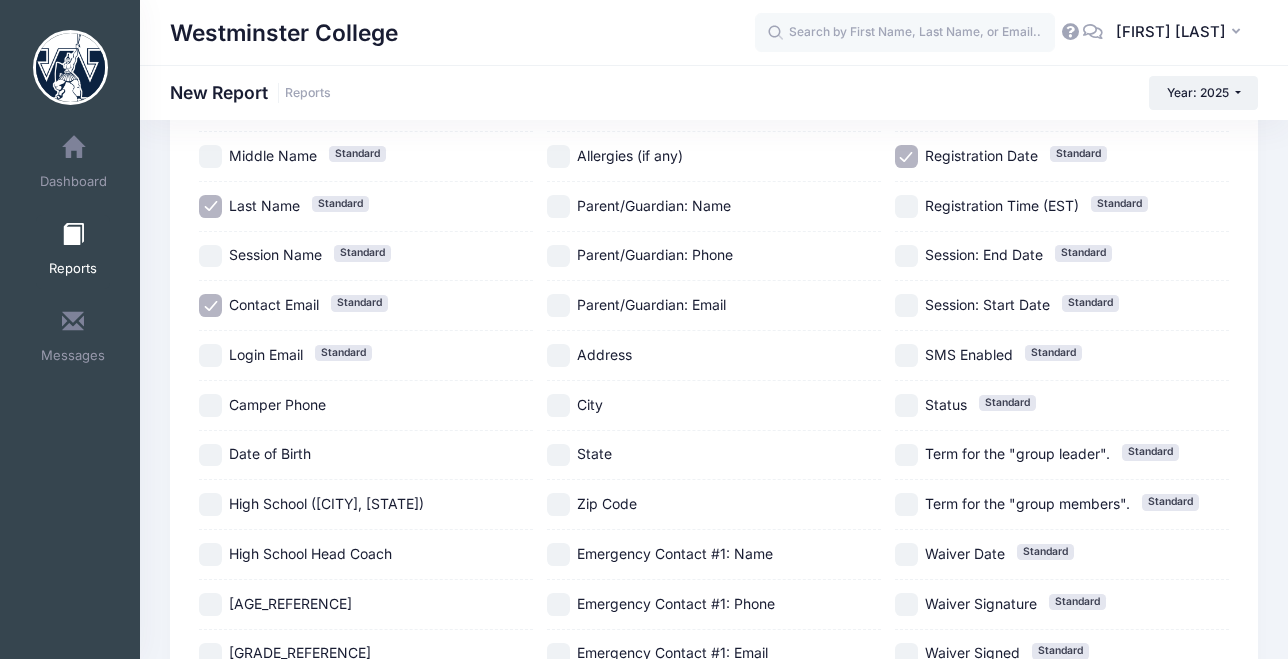 click on "Camper Phone" at bounding box center [210, 405] 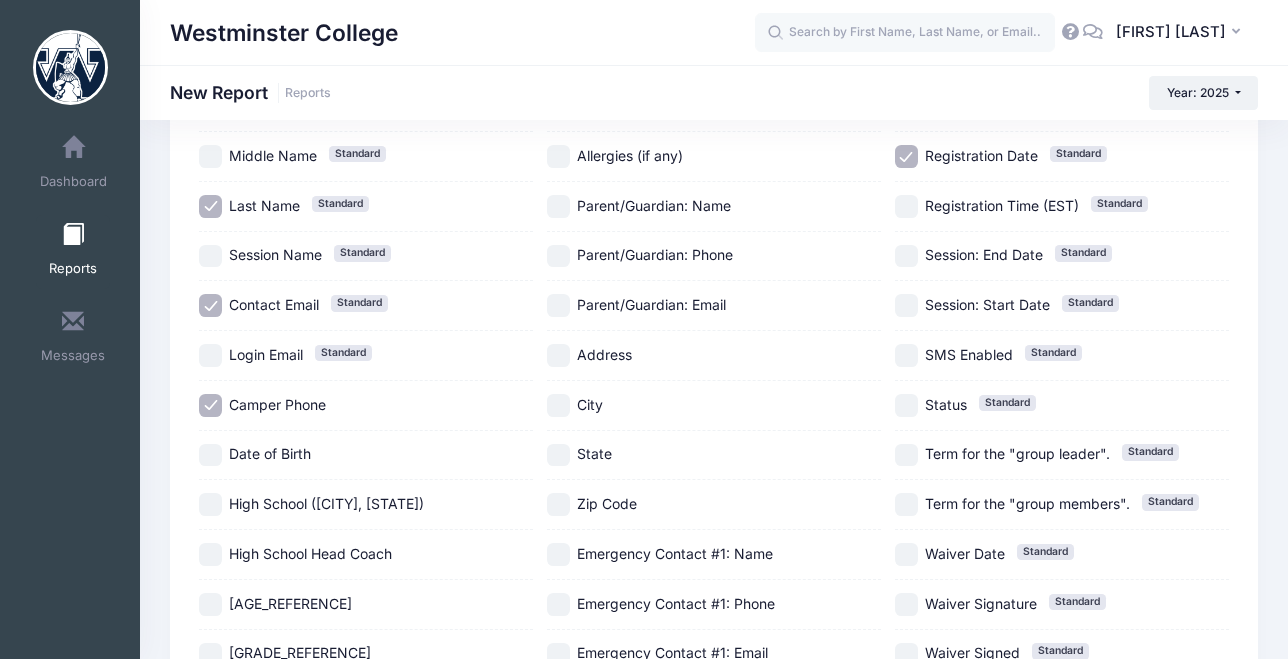 click on "High School ([CITY], [STATE])" at bounding box center (210, 504) 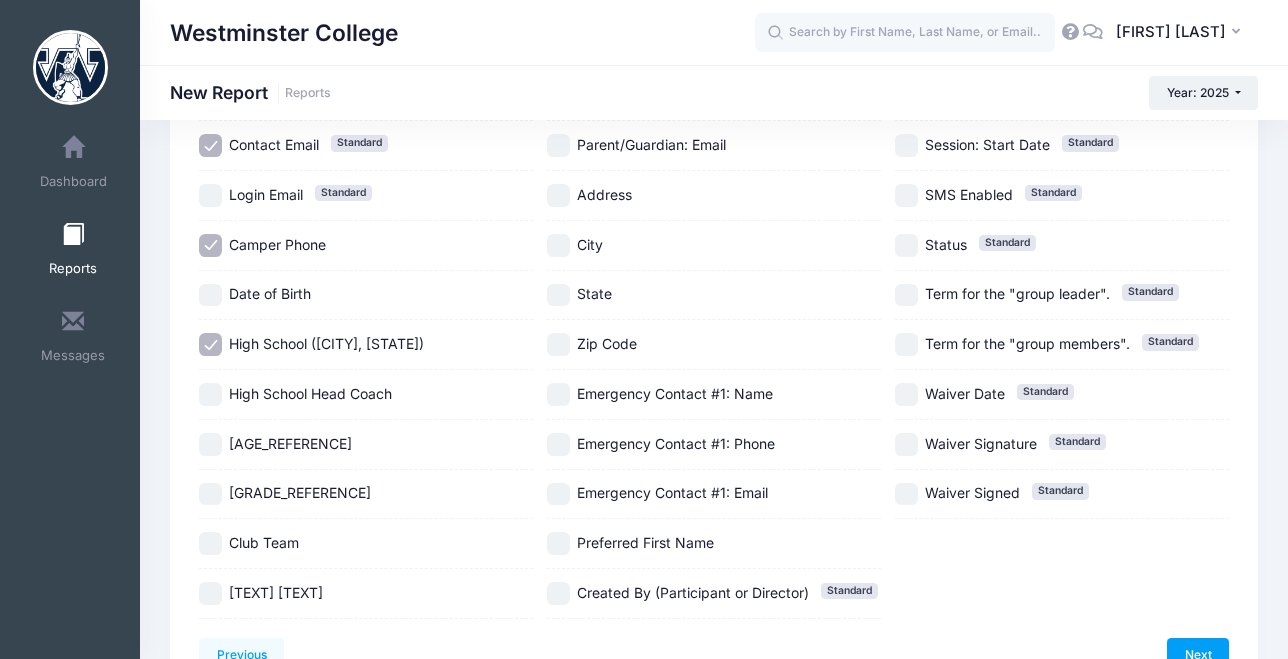 scroll, scrollTop: 400, scrollLeft: 0, axis: vertical 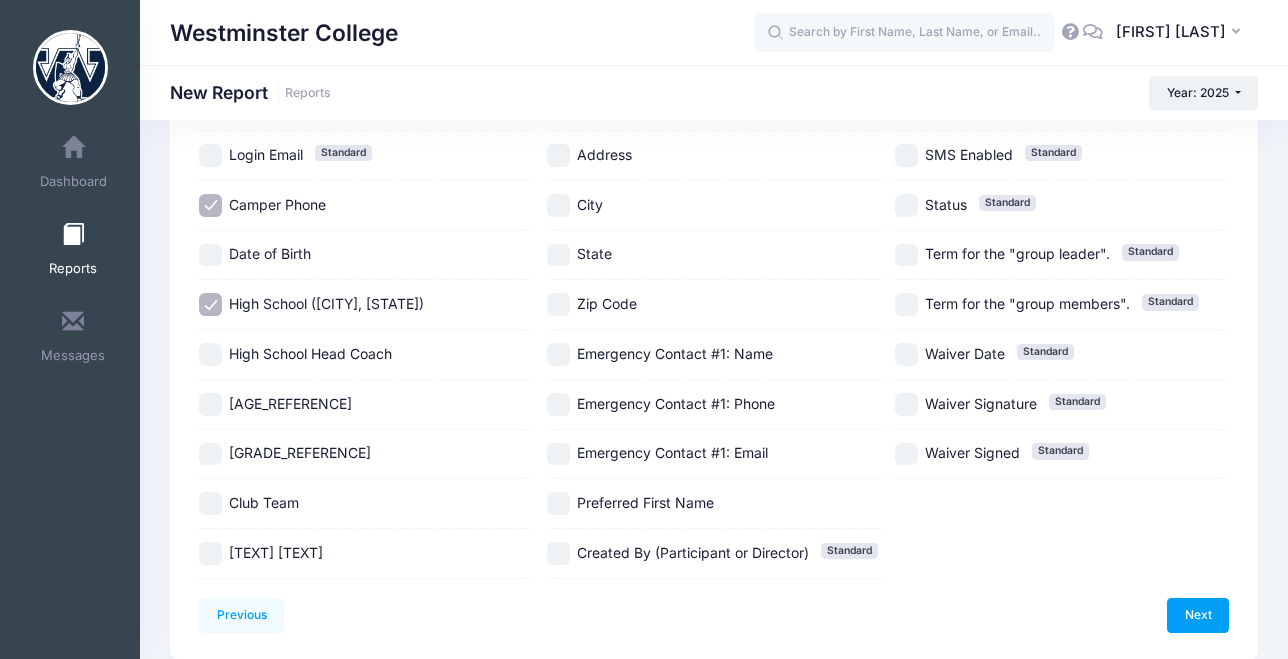 click on "[GRADE_REFERENCE]" at bounding box center (210, 454) 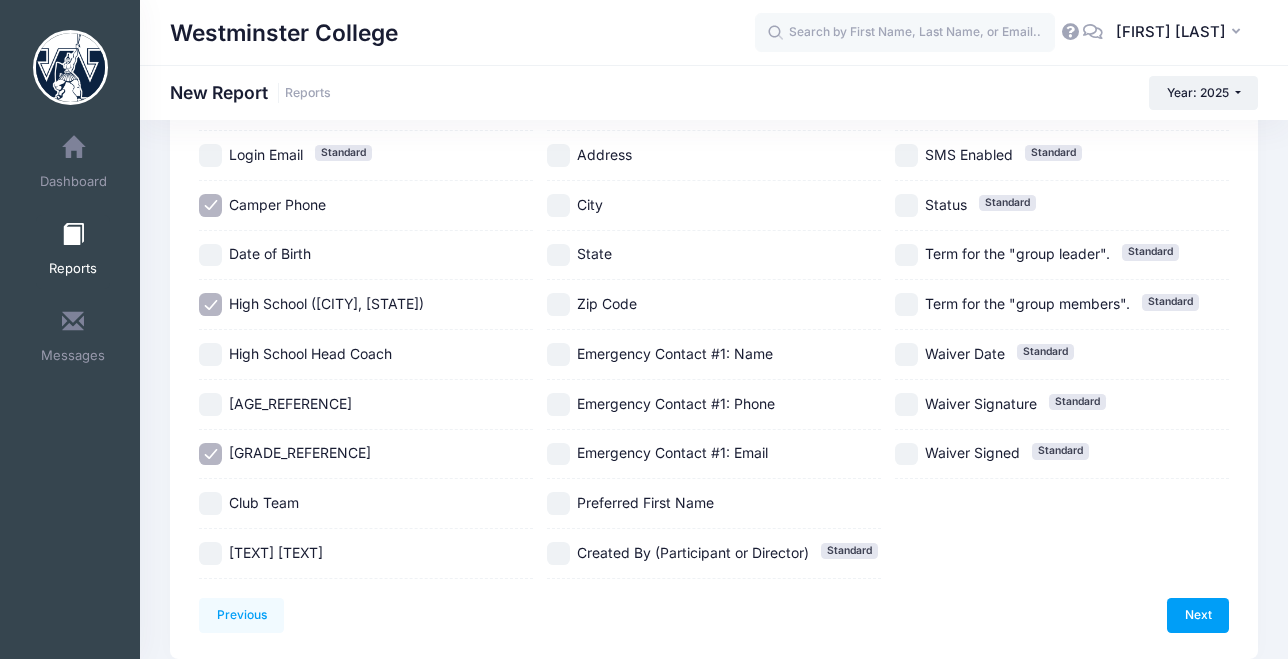 click on "Club Team" at bounding box center [210, 503] 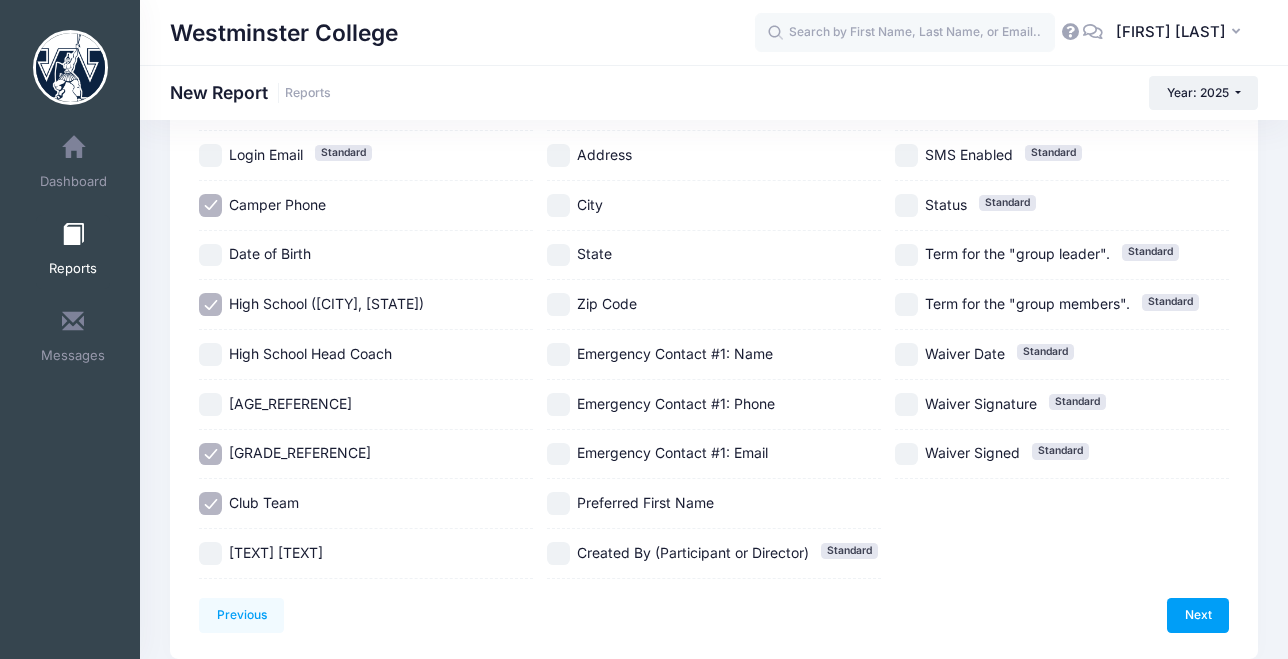 click on "[TEXT] [TEXT]" at bounding box center (210, 553) 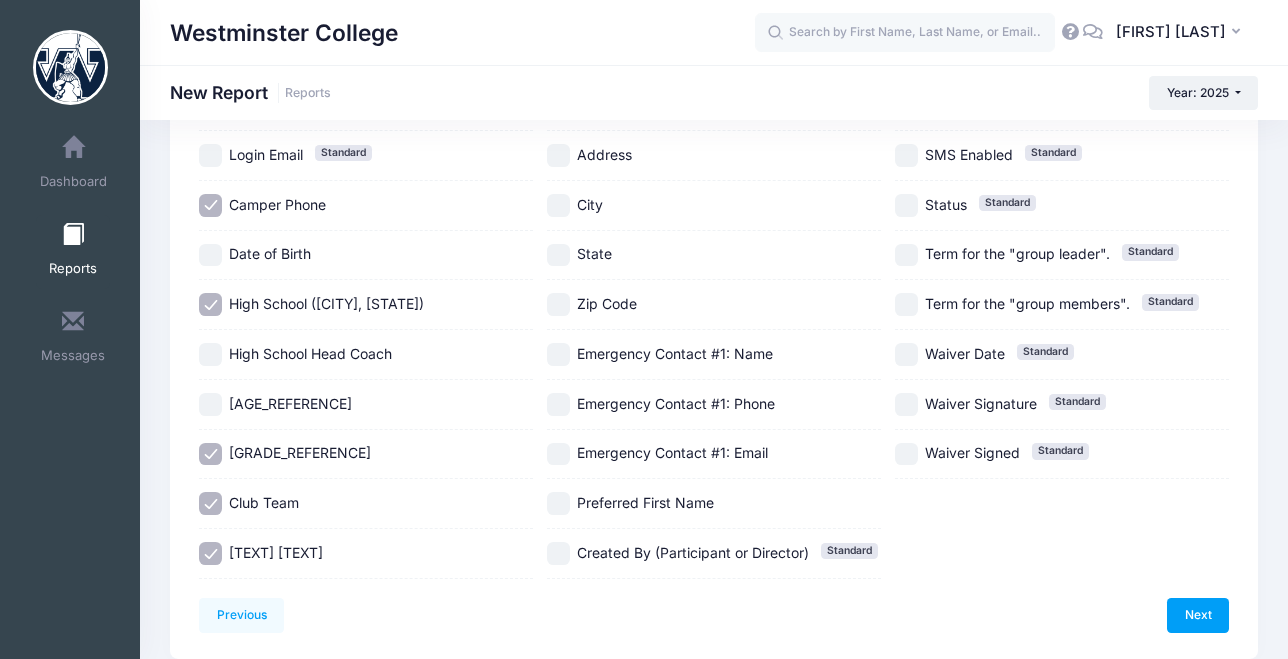 click on "State" at bounding box center (558, 255) 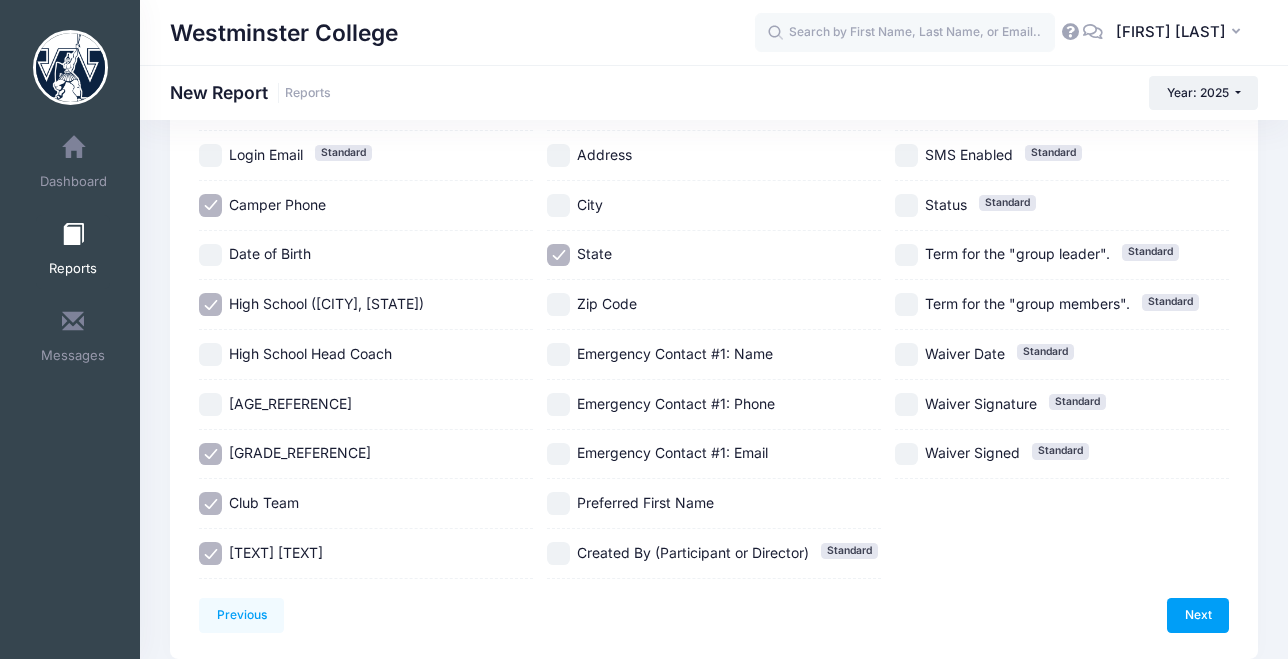 click on "Emergency Contact #1: Name" at bounding box center [558, 354] 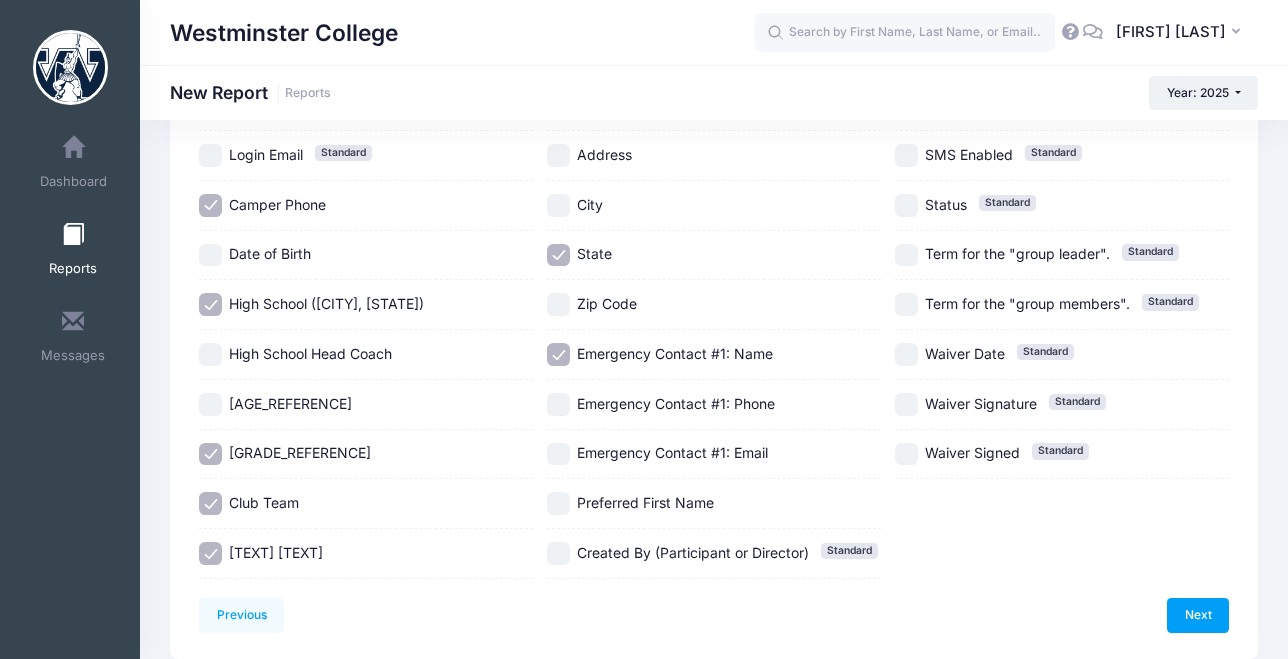 click on "Emergency Contact #1: Phone" at bounding box center [558, 404] 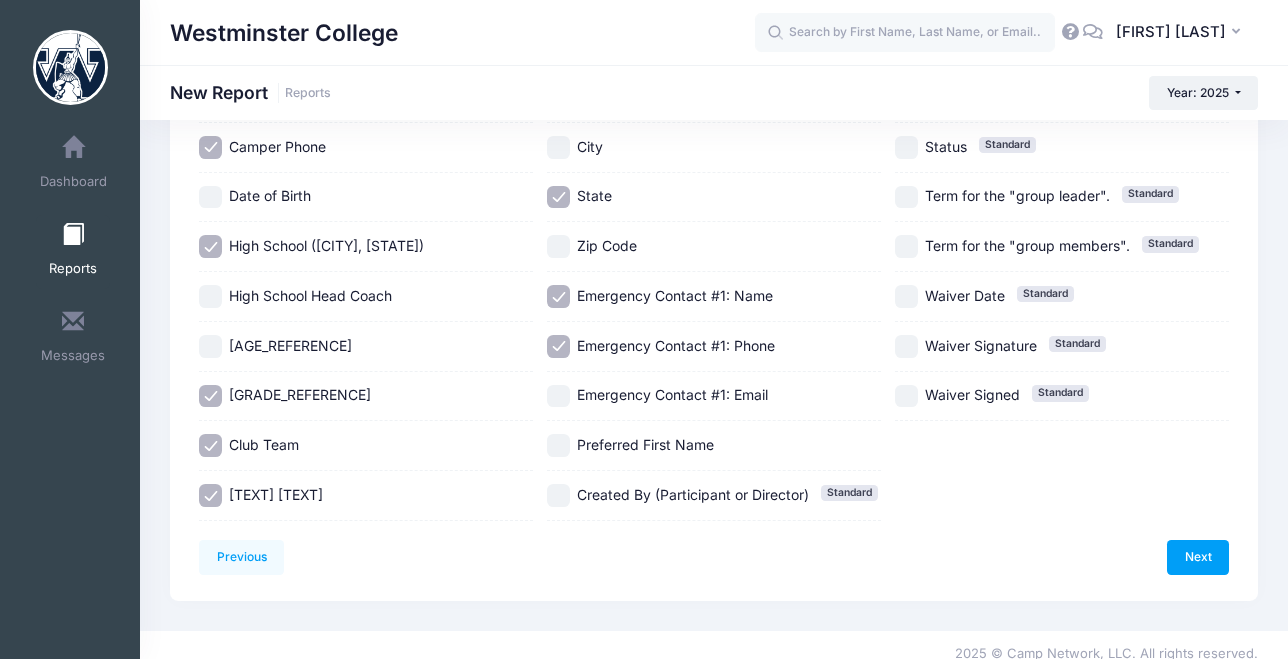 scroll, scrollTop: 475, scrollLeft: 0, axis: vertical 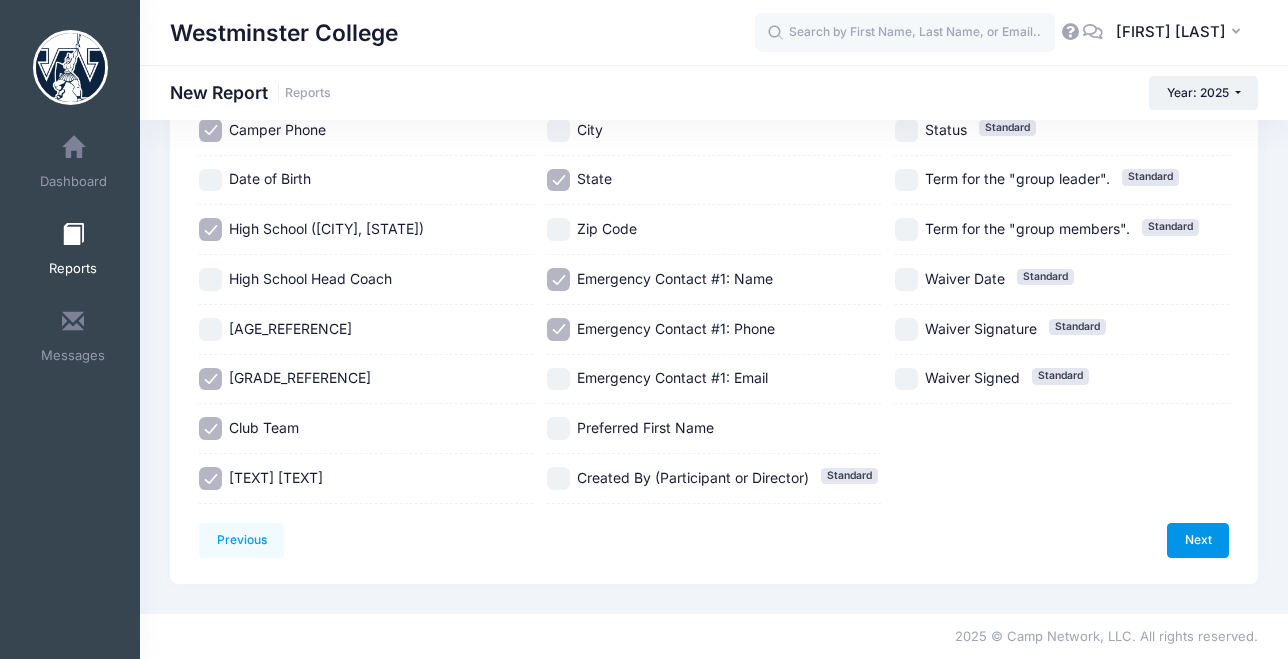 click on "Next" at bounding box center (1198, 540) 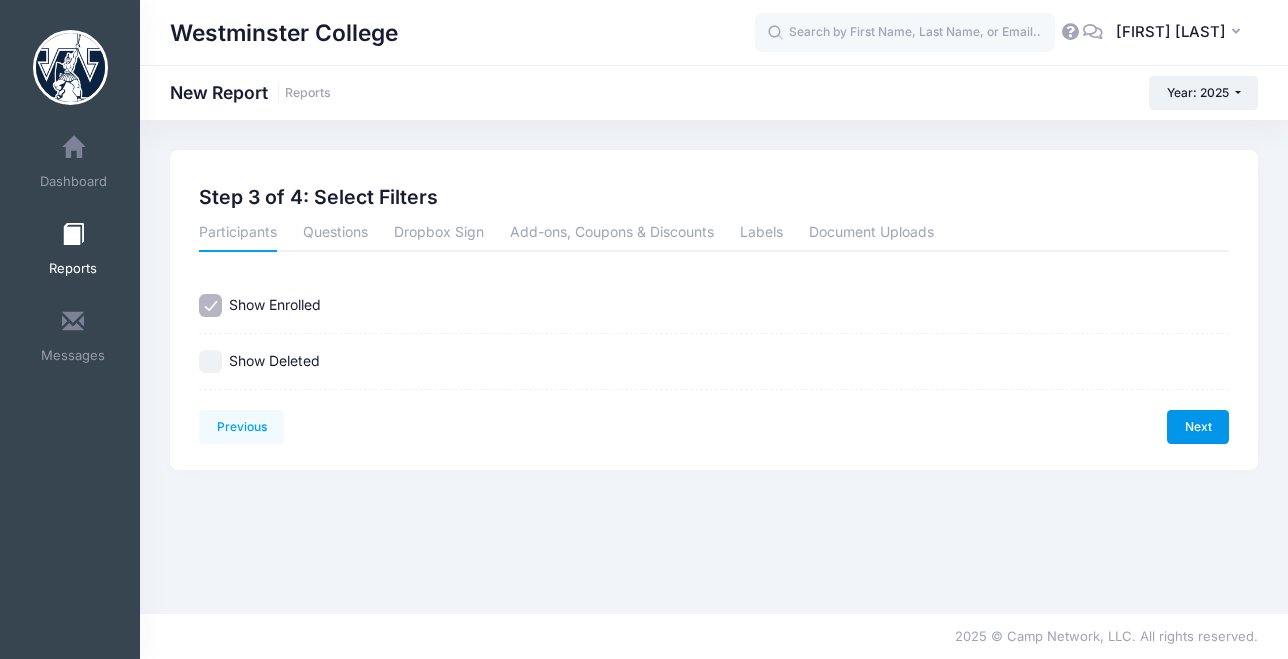 scroll, scrollTop: 0, scrollLeft: 0, axis: both 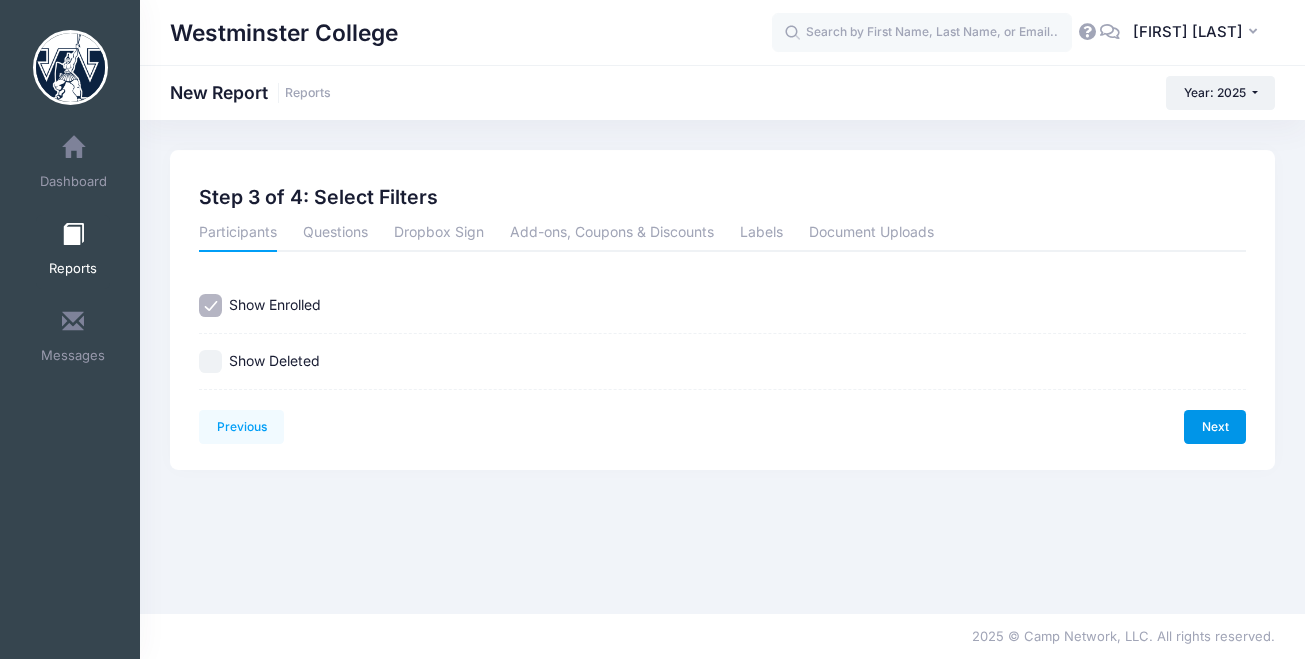 click on "Next" at bounding box center (1215, 427) 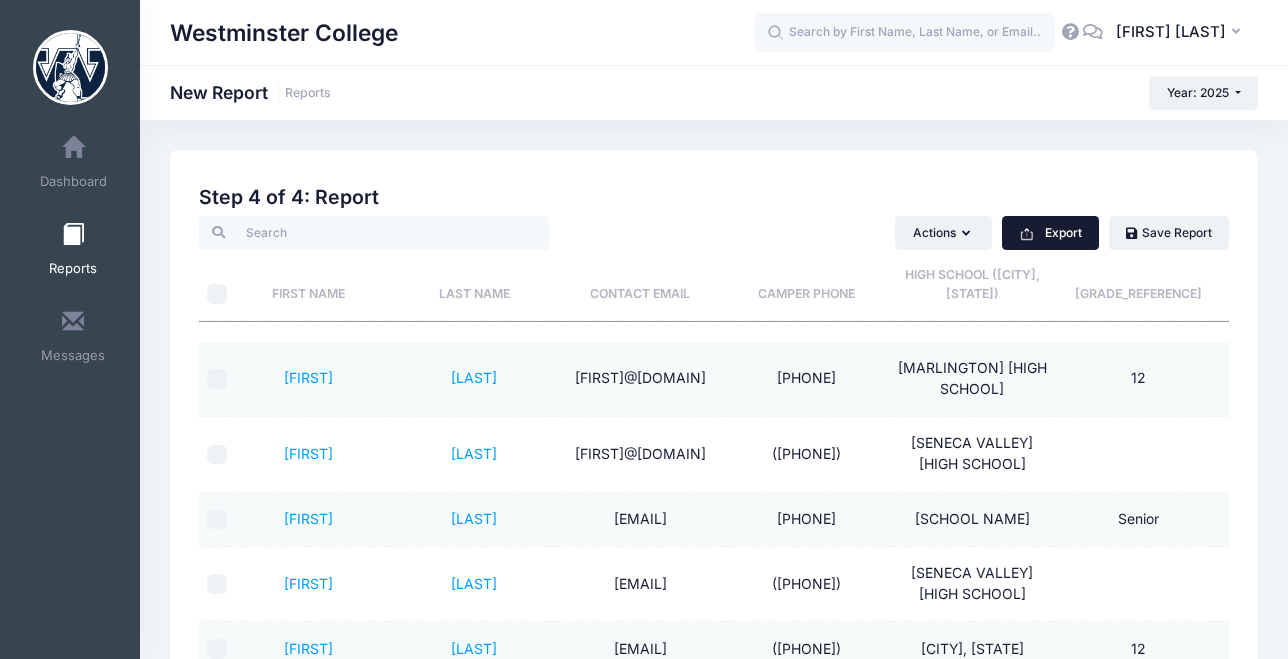 click on "Export" at bounding box center [1050, 233] 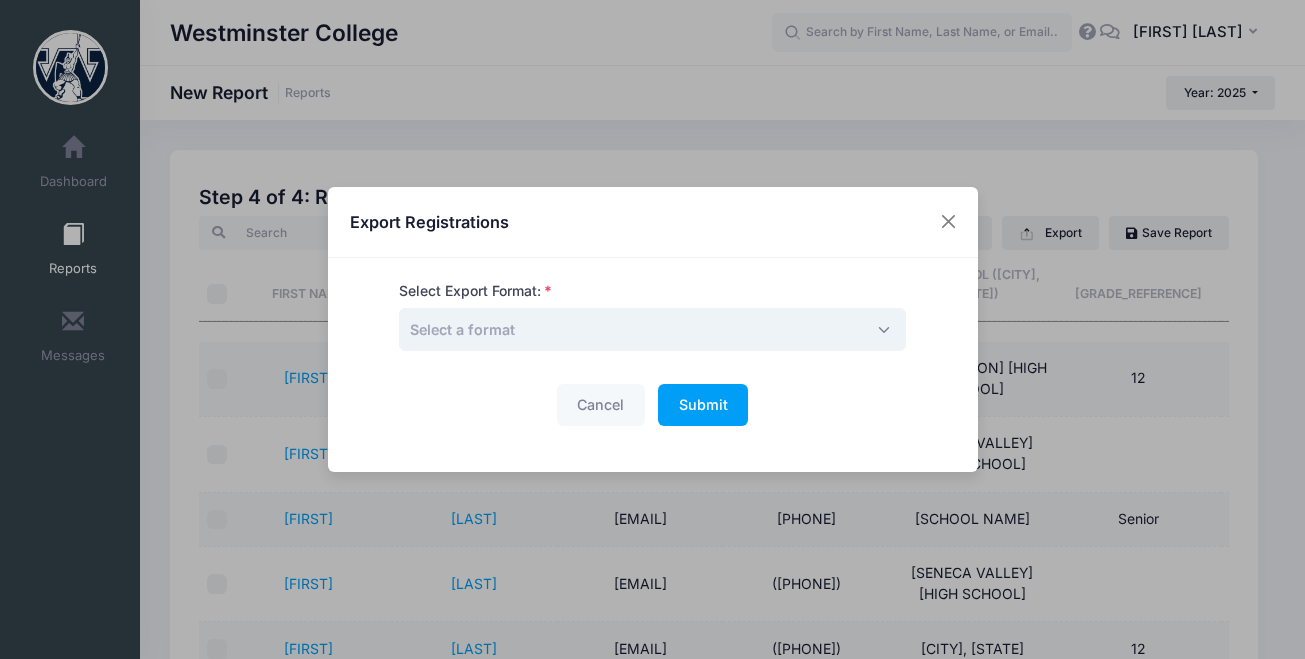 click on "Select a format" at bounding box center [652, 329] 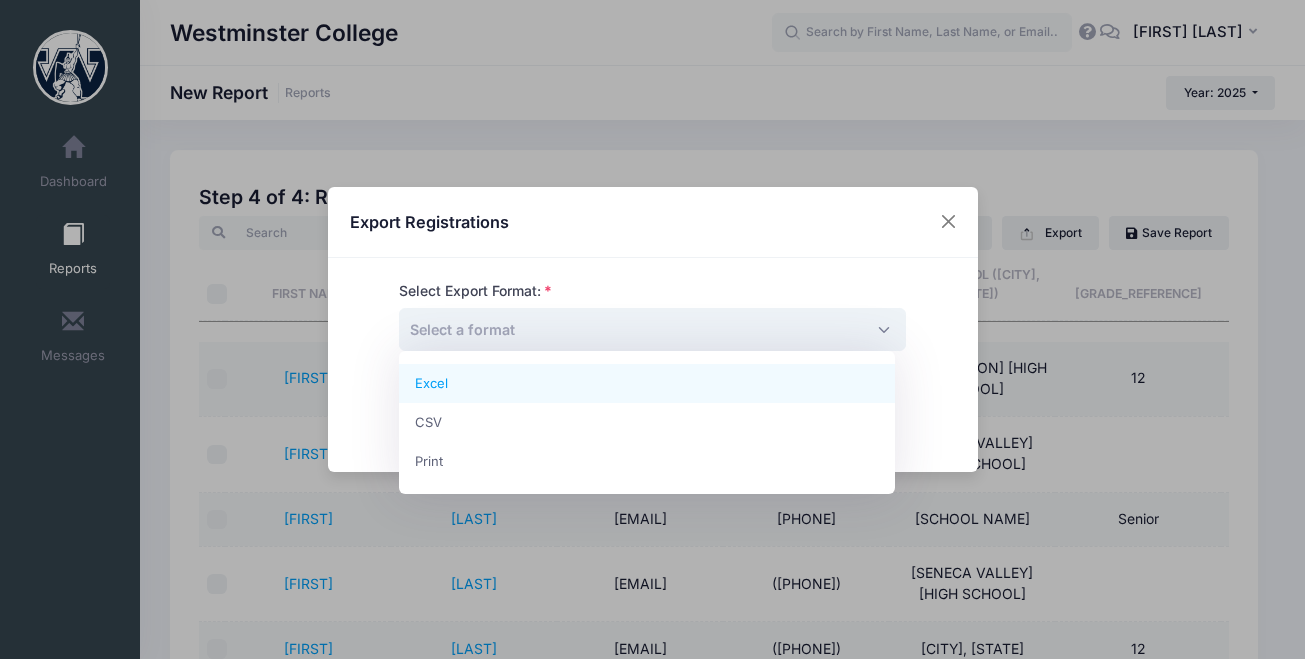 select on "excel" 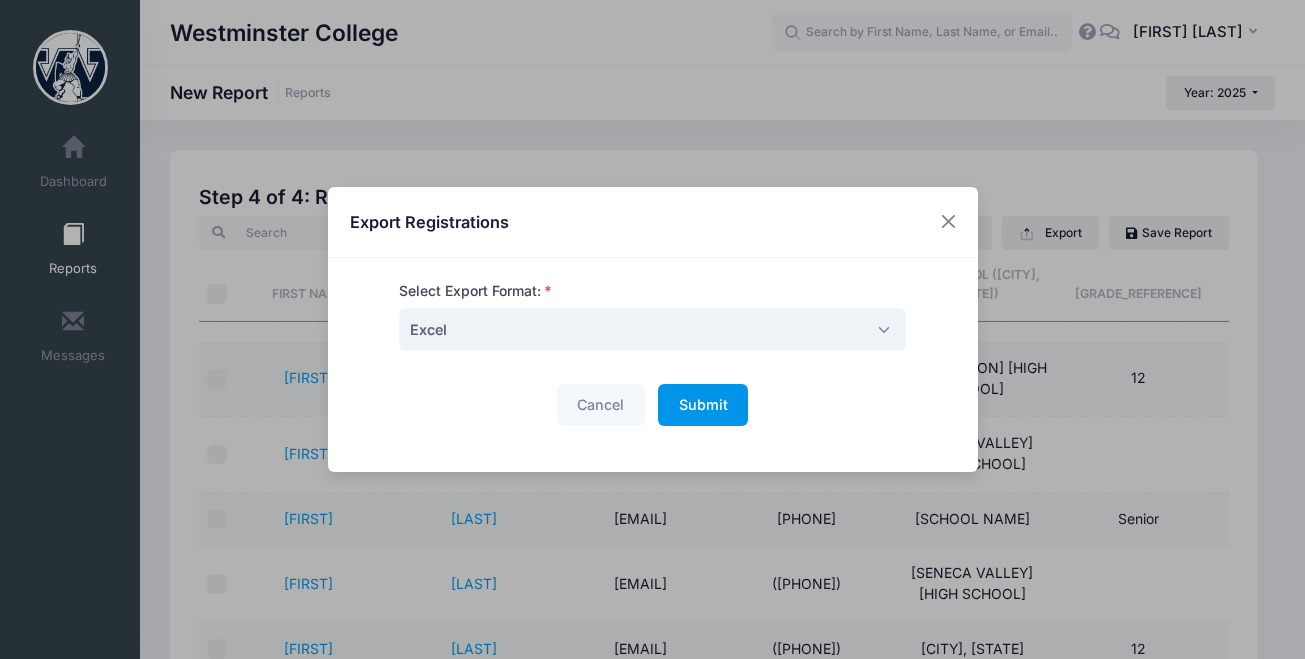 click on "Submit" at bounding box center (703, 404) 